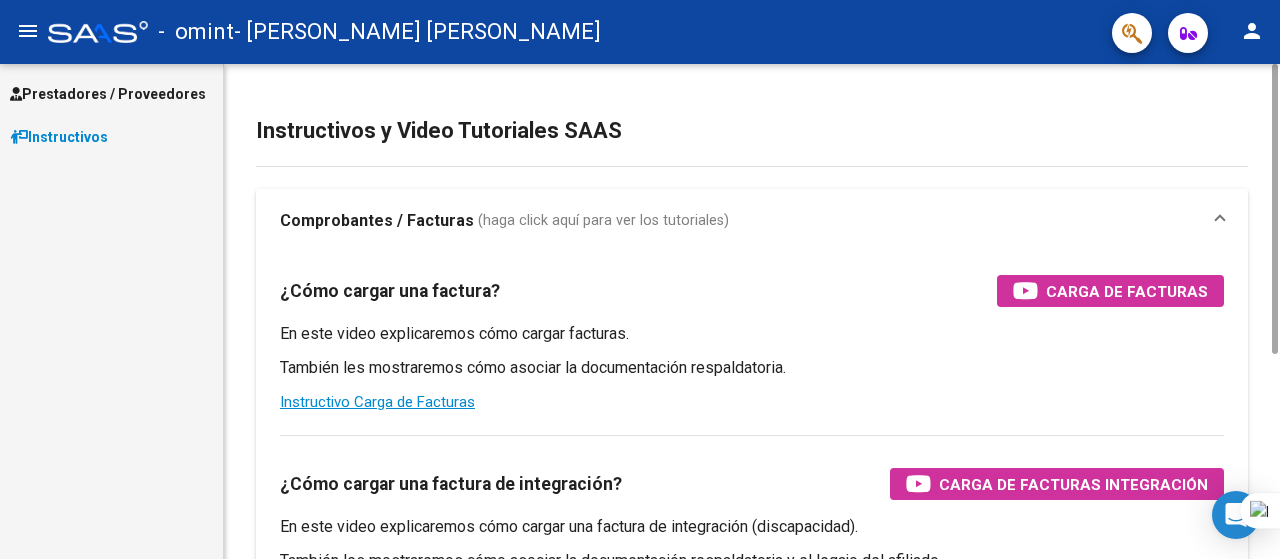 scroll, scrollTop: 0, scrollLeft: 0, axis: both 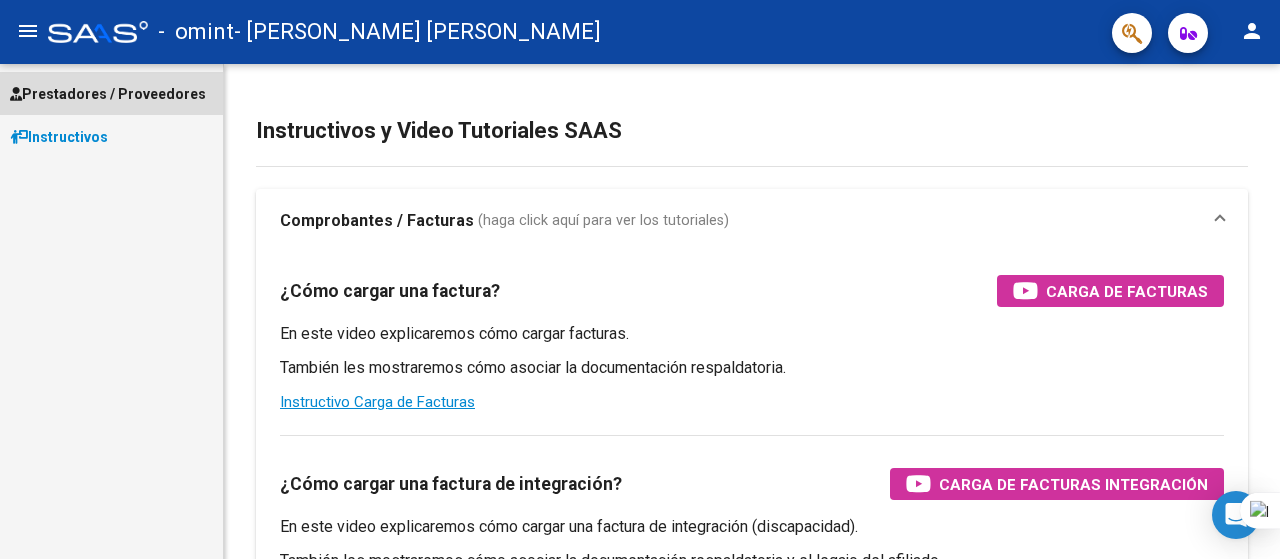 click on "Prestadores / Proveedores" at bounding box center [111, 93] 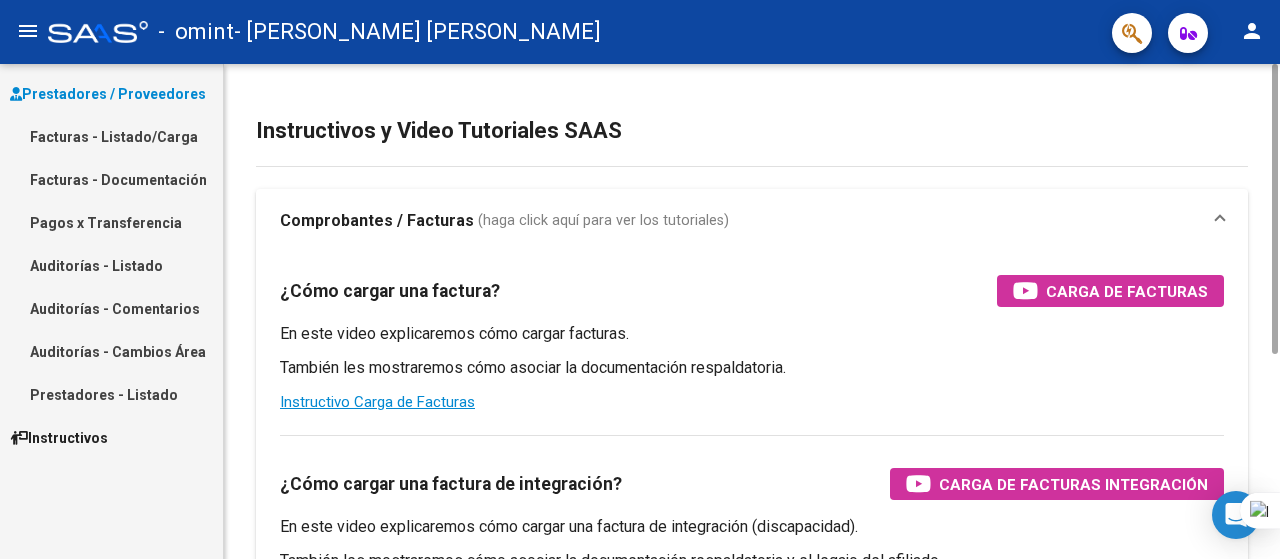 drag, startPoint x: 172, startPoint y: 141, endPoint x: 872, endPoint y: 275, distance: 712.7103 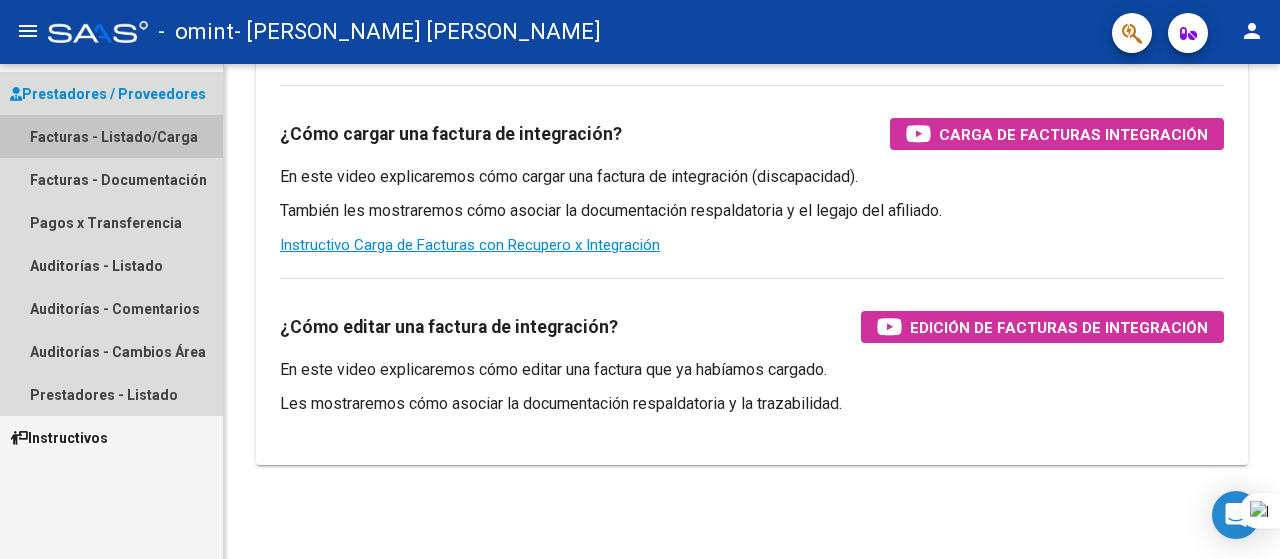 click on "Facturas - Listado/Carga" at bounding box center (111, 136) 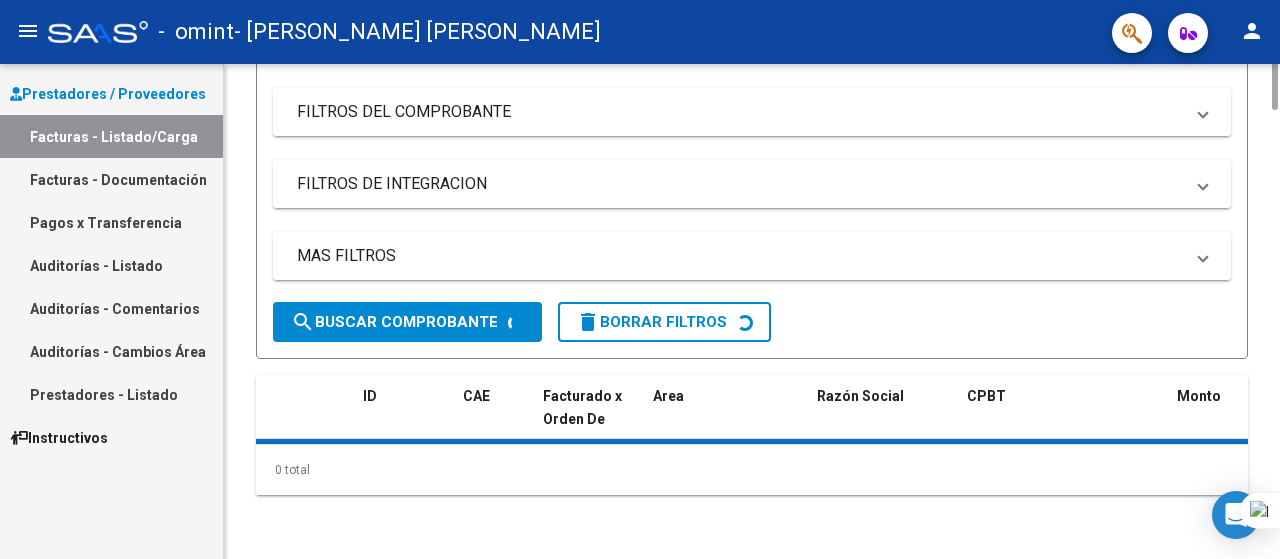 scroll, scrollTop: 0, scrollLeft: 0, axis: both 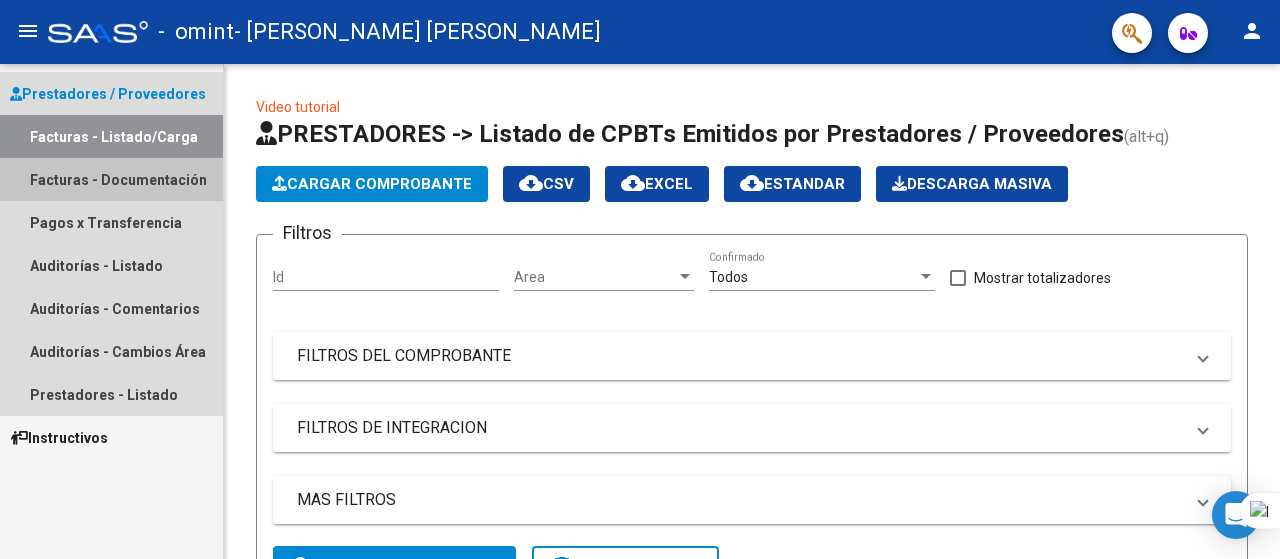 click on "Facturas - Documentación" at bounding box center (111, 179) 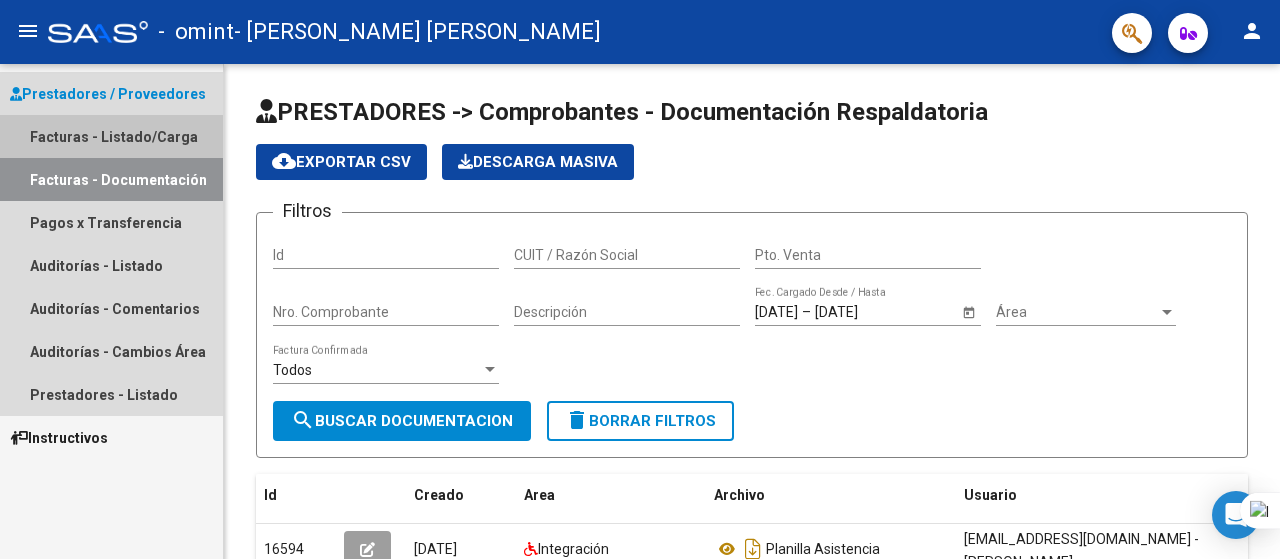 click on "Facturas - Listado/Carga" at bounding box center [111, 136] 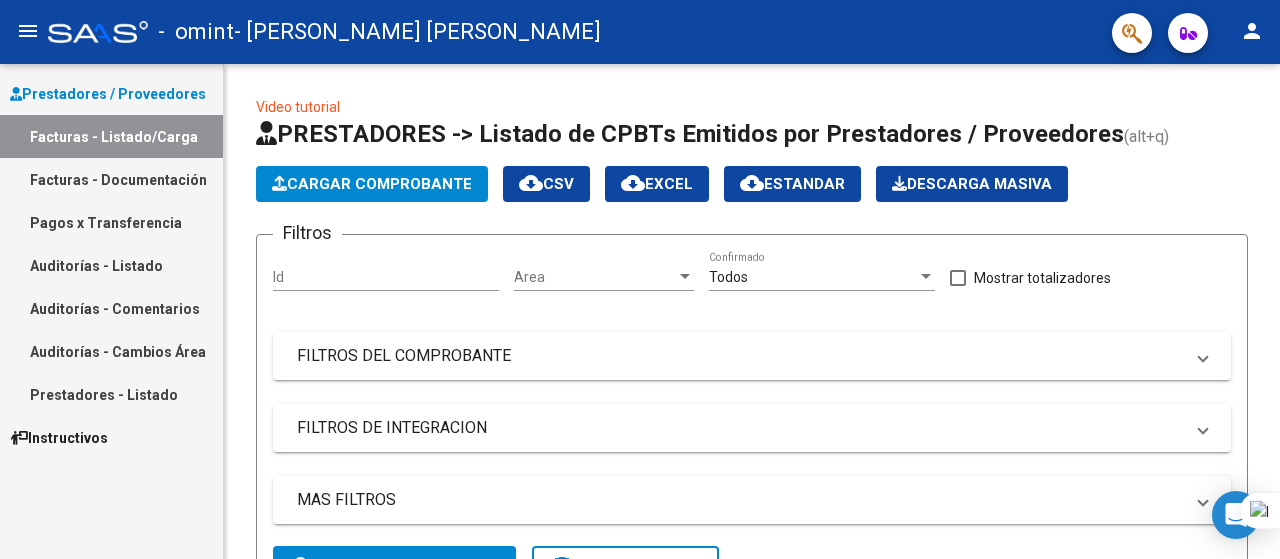 click on "Facturas - Documentación" at bounding box center [111, 179] 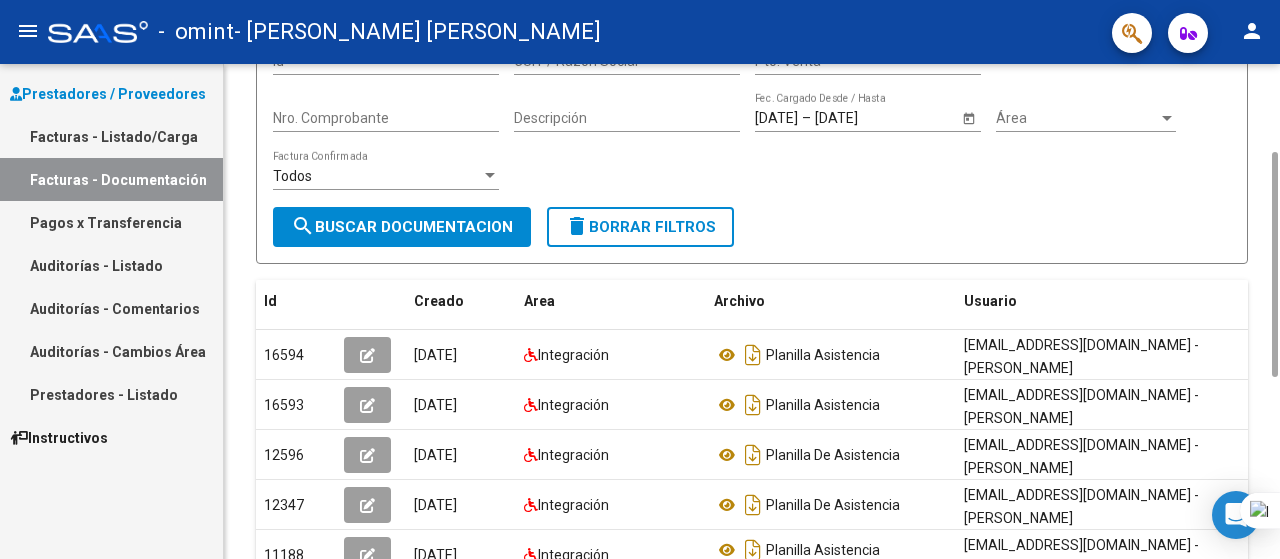 scroll, scrollTop: 0, scrollLeft: 0, axis: both 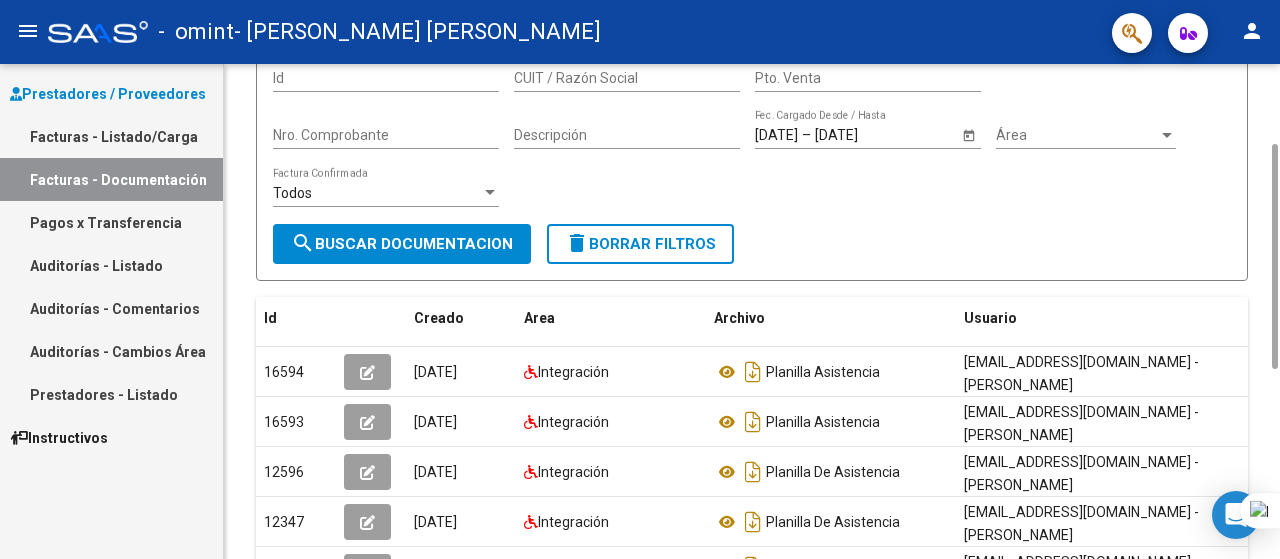 drag, startPoint x: 1274, startPoint y: 188, endPoint x: 1279, endPoint y: 269, distance: 81.154175 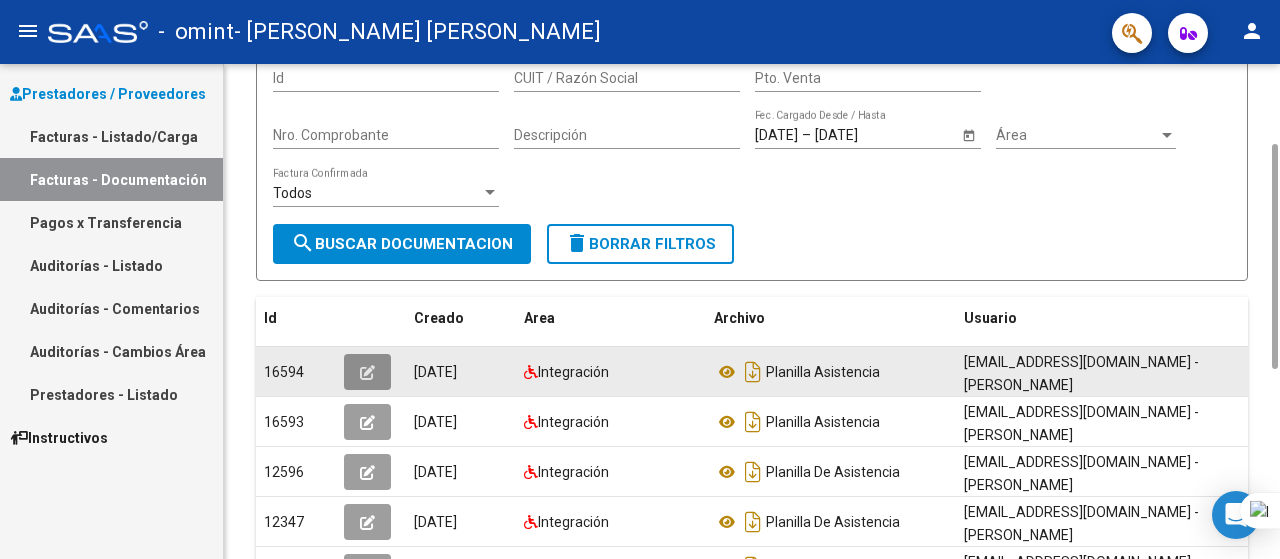 click 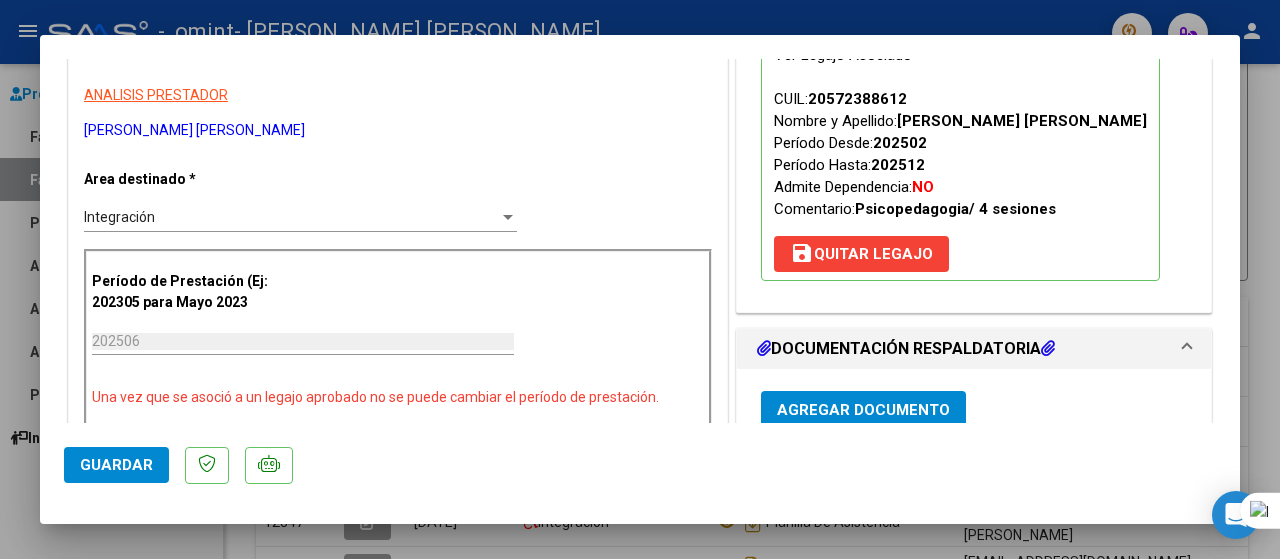 scroll, scrollTop: 248, scrollLeft: 0, axis: vertical 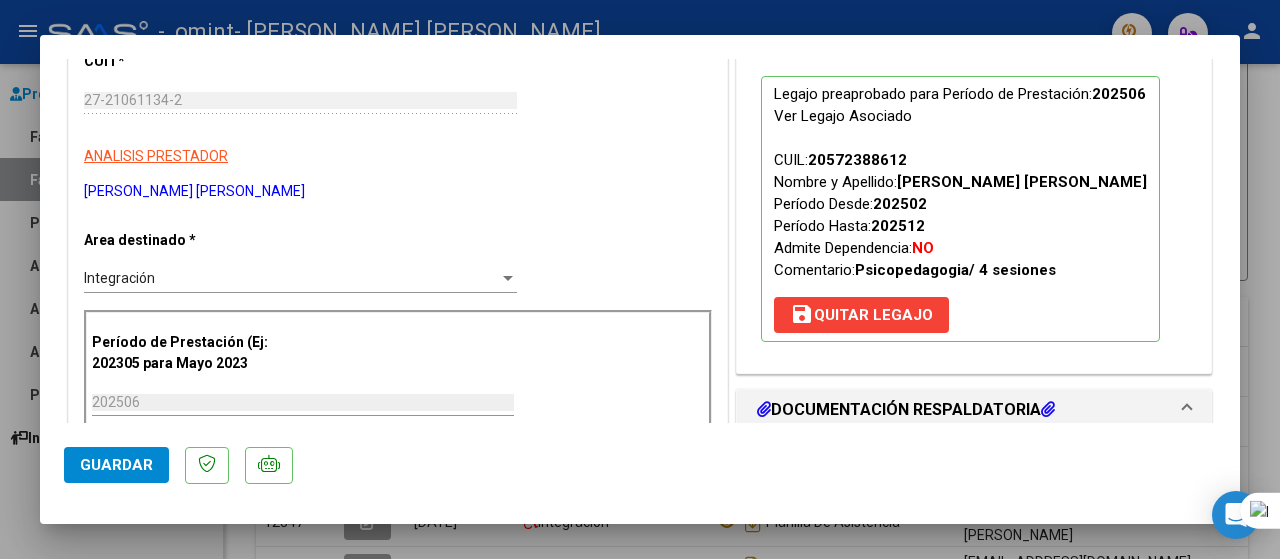 click at bounding box center [640, 279] 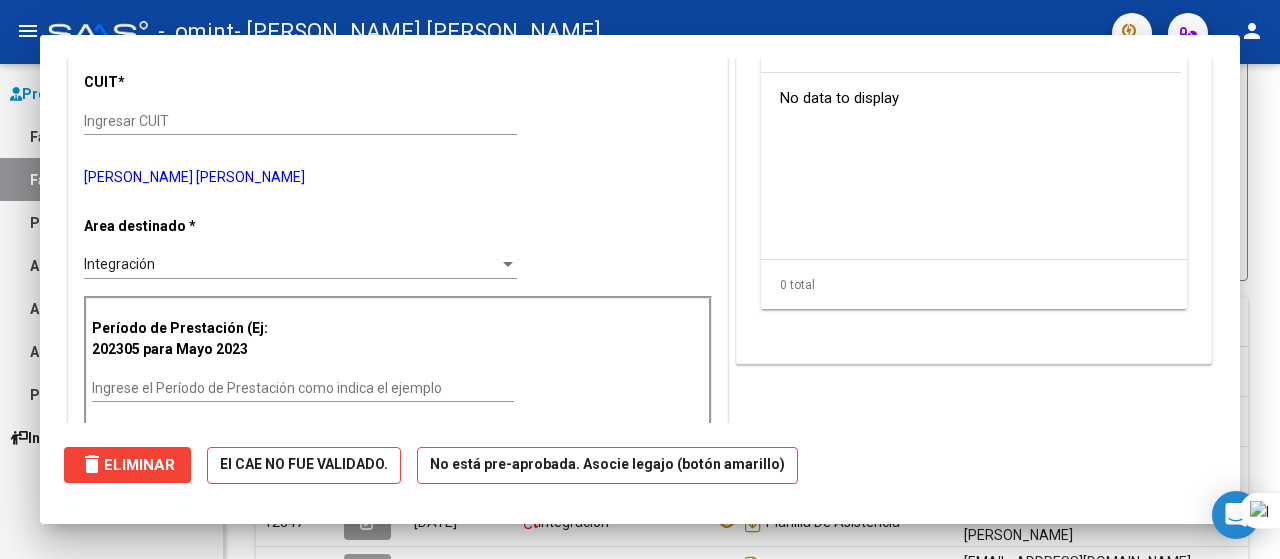 scroll, scrollTop: 0, scrollLeft: 0, axis: both 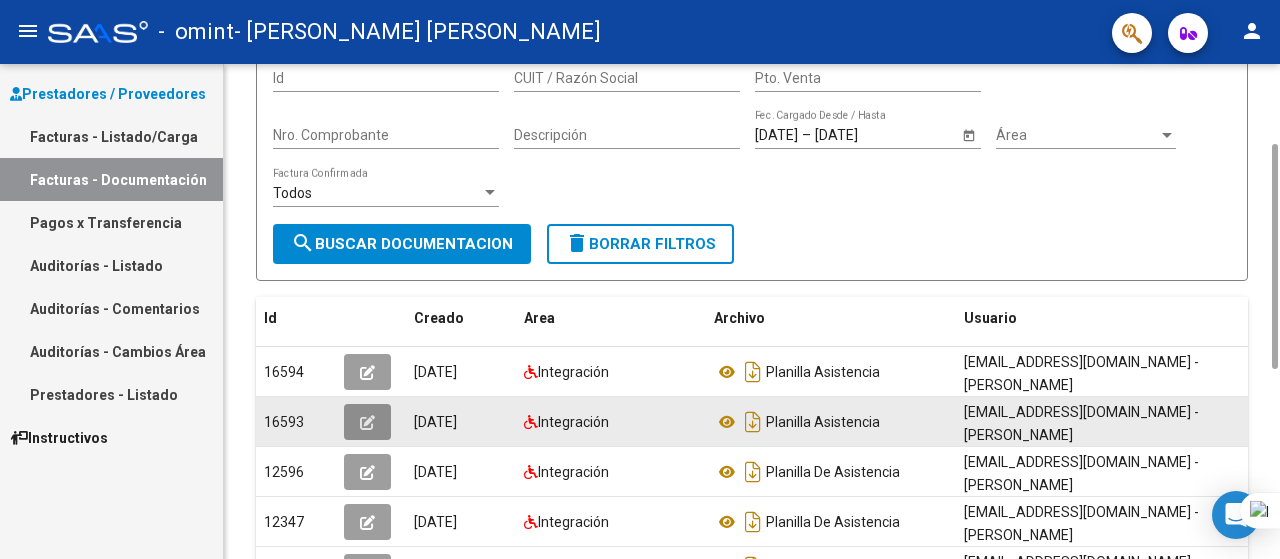 click 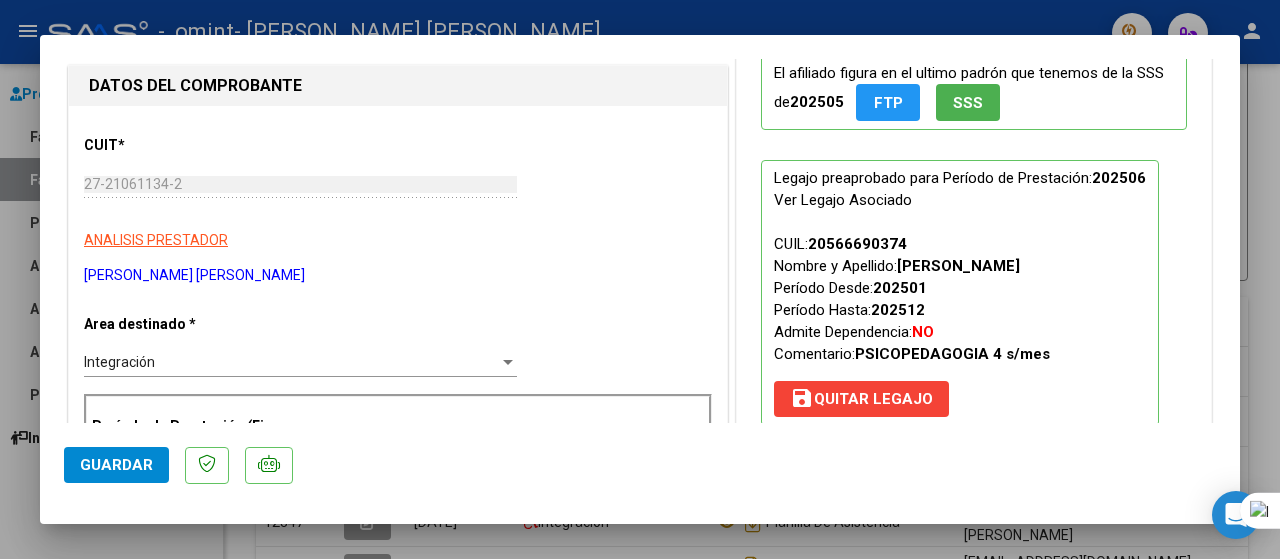 scroll, scrollTop: 200, scrollLeft: 0, axis: vertical 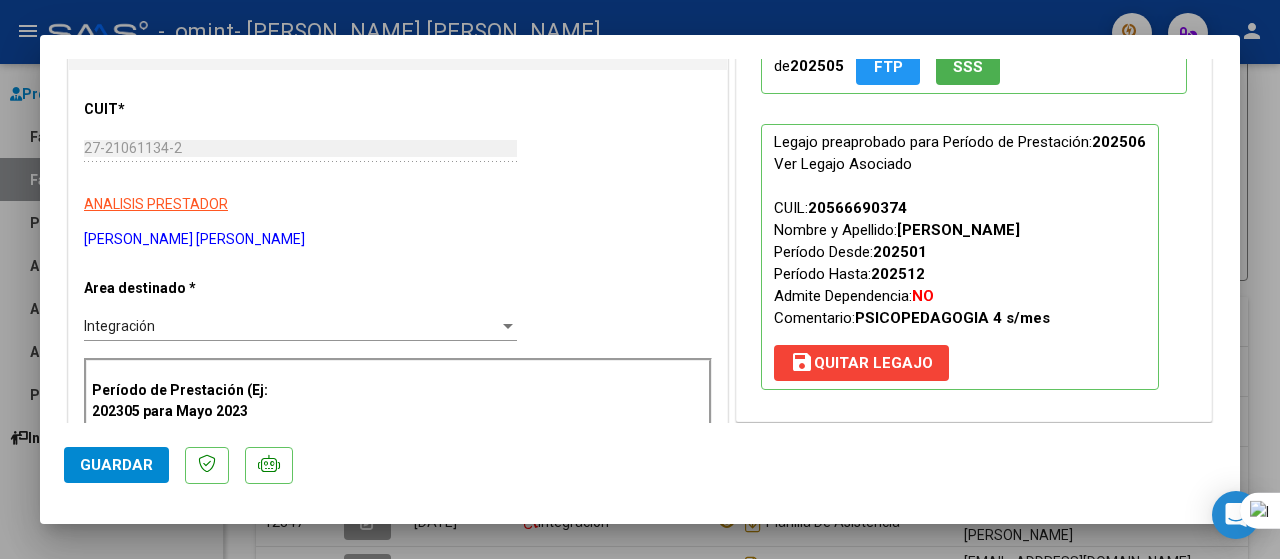 click at bounding box center (1279, 279) 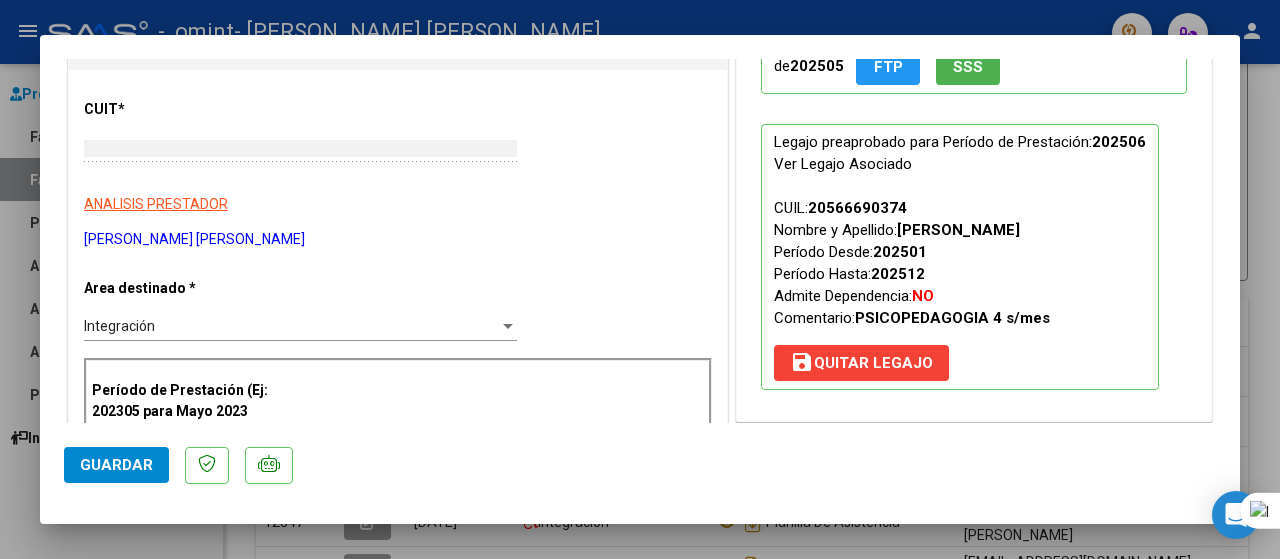 scroll, scrollTop: 0, scrollLeft: 0, axis: both 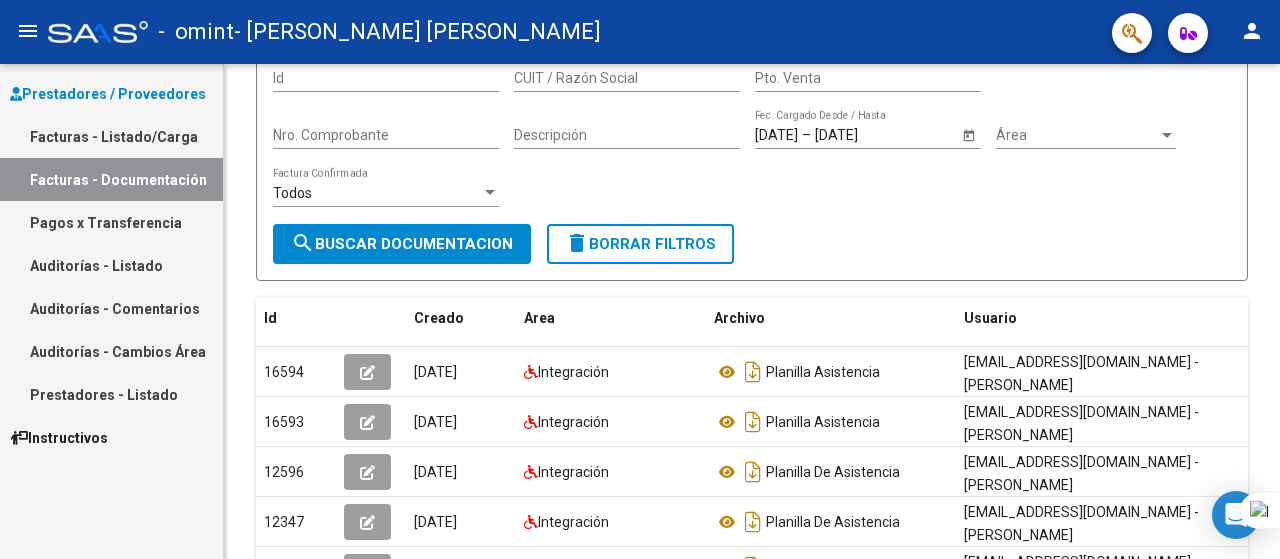 drag, startPoint x: 1279, startPoint y: 185, endPoint x: 1278, endPoint y: 223, distance: 38.013157 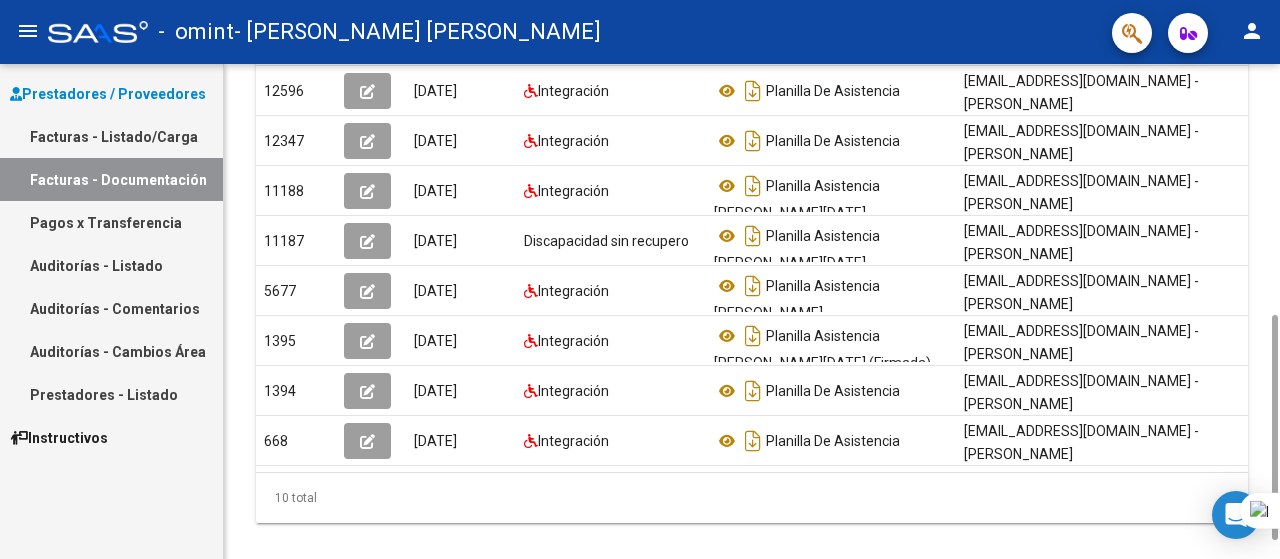 scroll, scrollTop: 567, scrollLeft: 0, axis: vertical 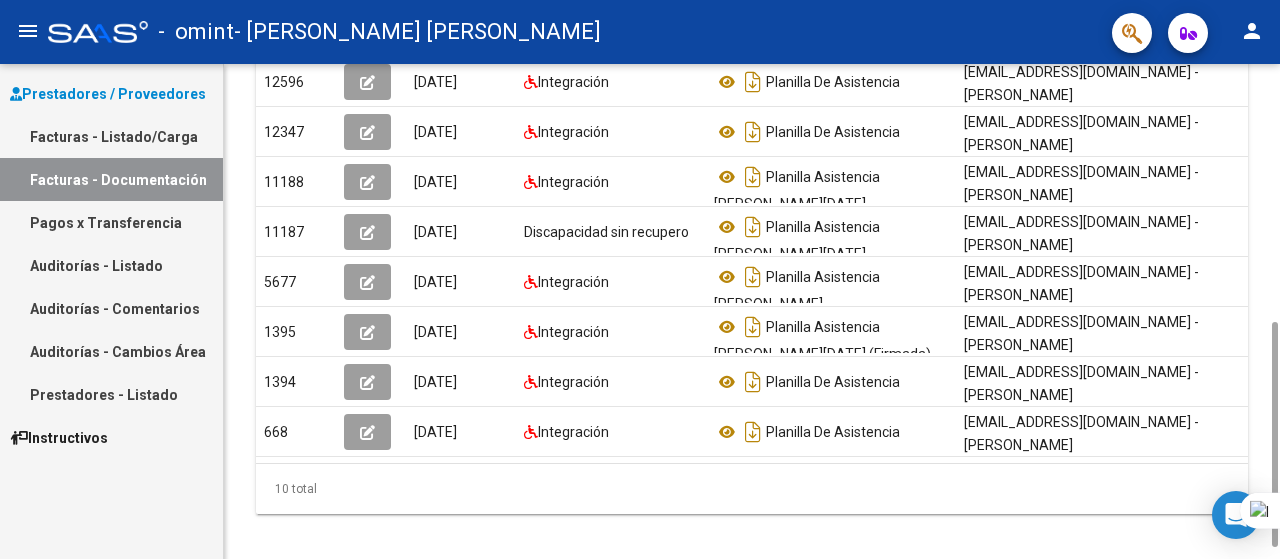 drag, startPoint x: 1271, startPoint y: 189, endPoint x: 1279, endPoint y: 367, distance: 178.17969 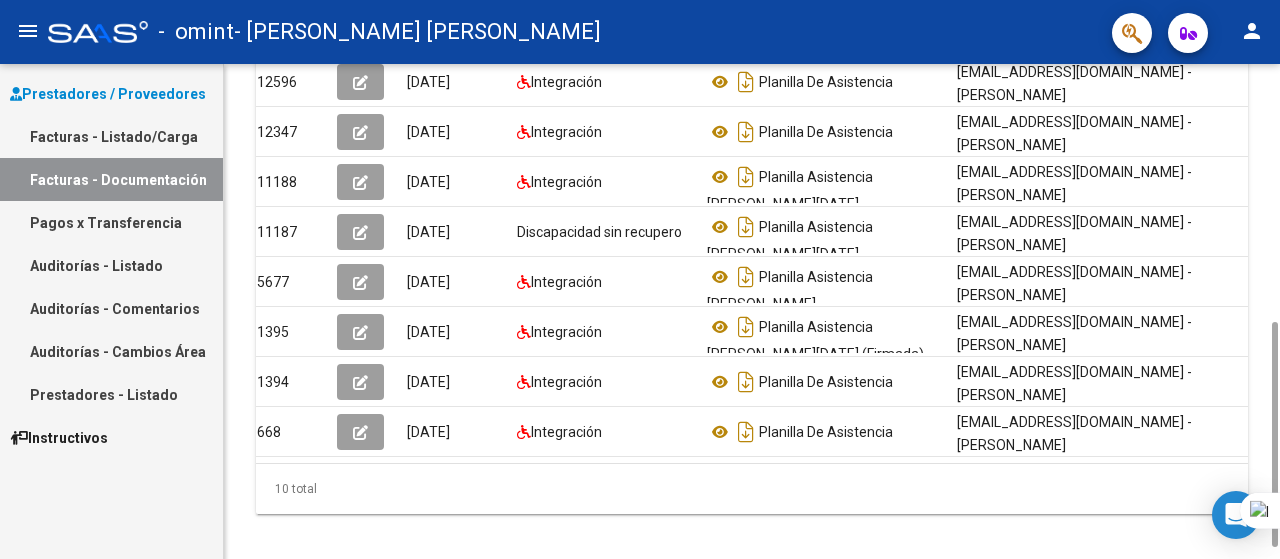 scroll, scrollTop: 0, scrollLeft: 108, axis: horizontal 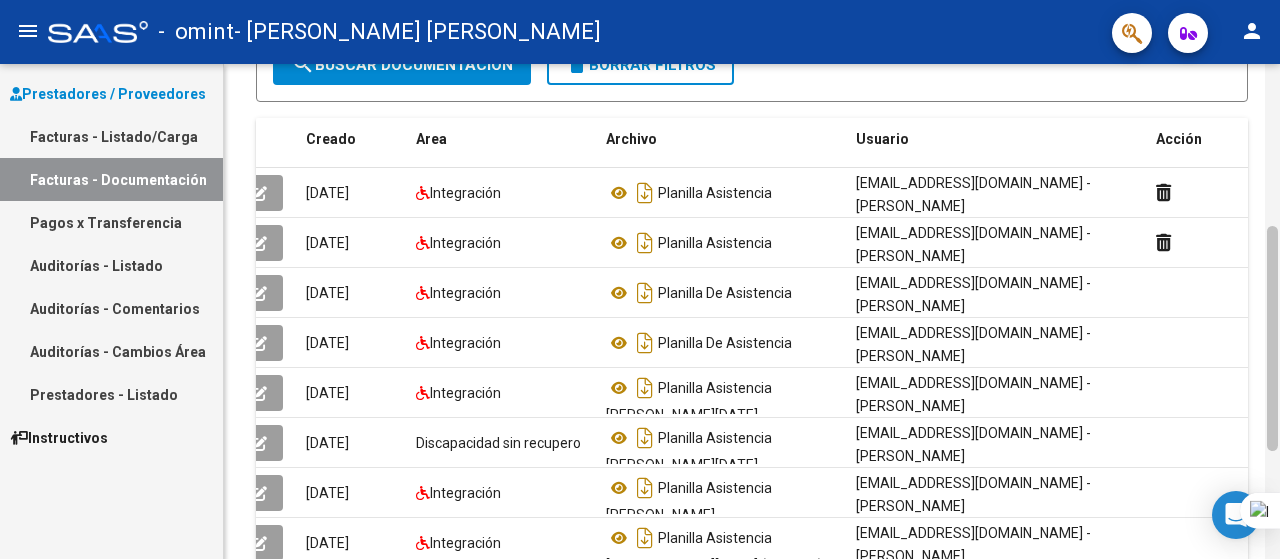 drag, startPoint x: 1270, startPoint y: 362, endPoint x: 1268, endPoint y: 253, distance: 109.01835 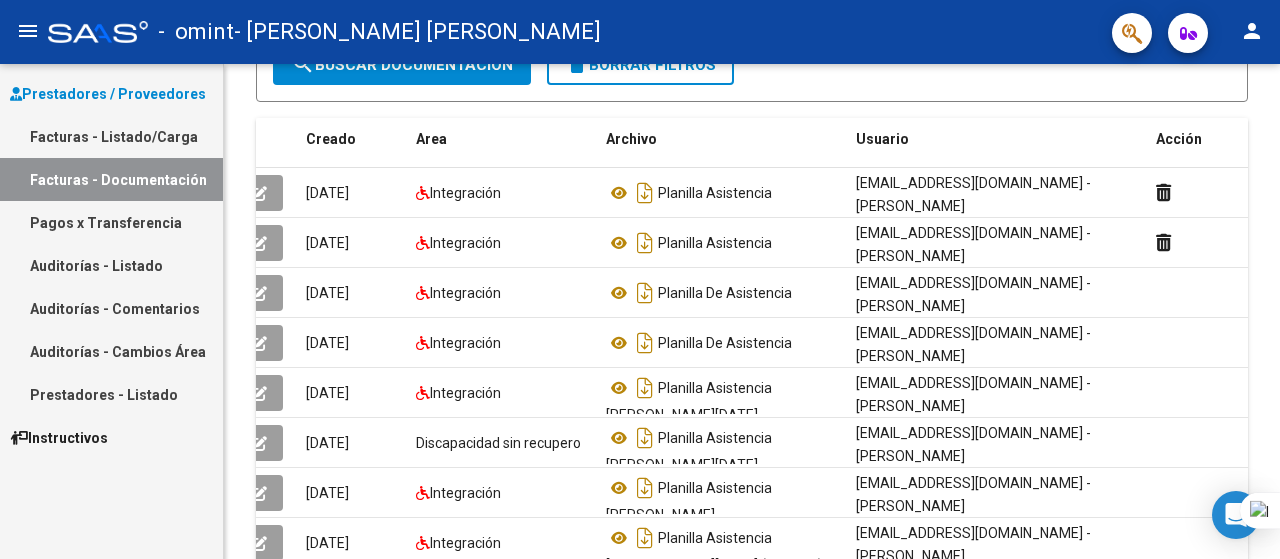 scroll, scrollTop: 0, scrollLeft: 0, axis: both 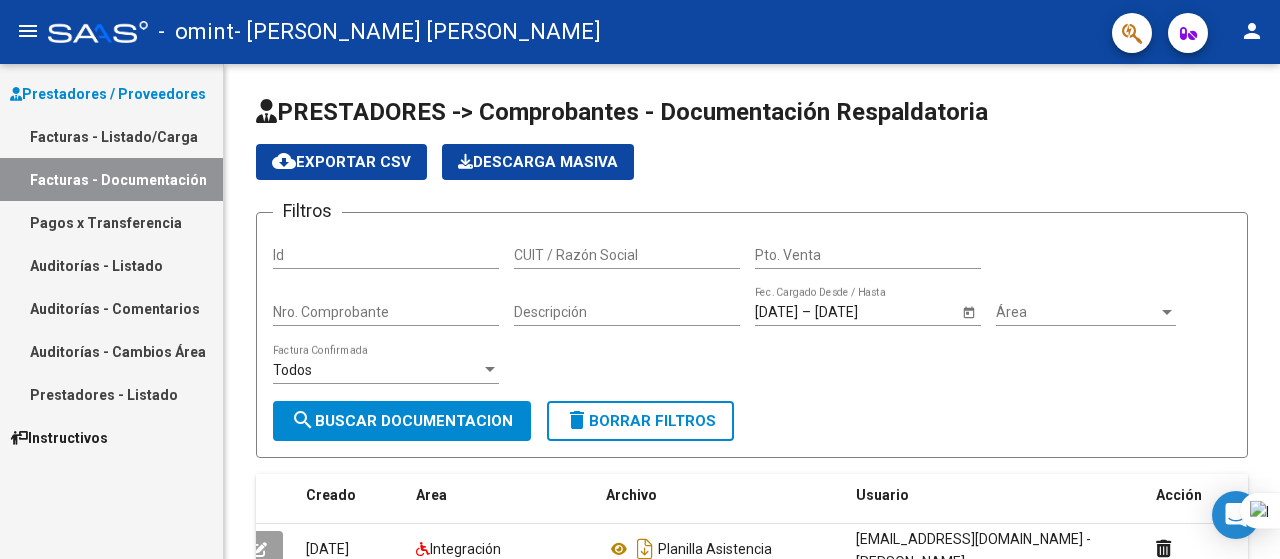 click on "Facturas - Listado/Carga" at bounding box center [111, 136] 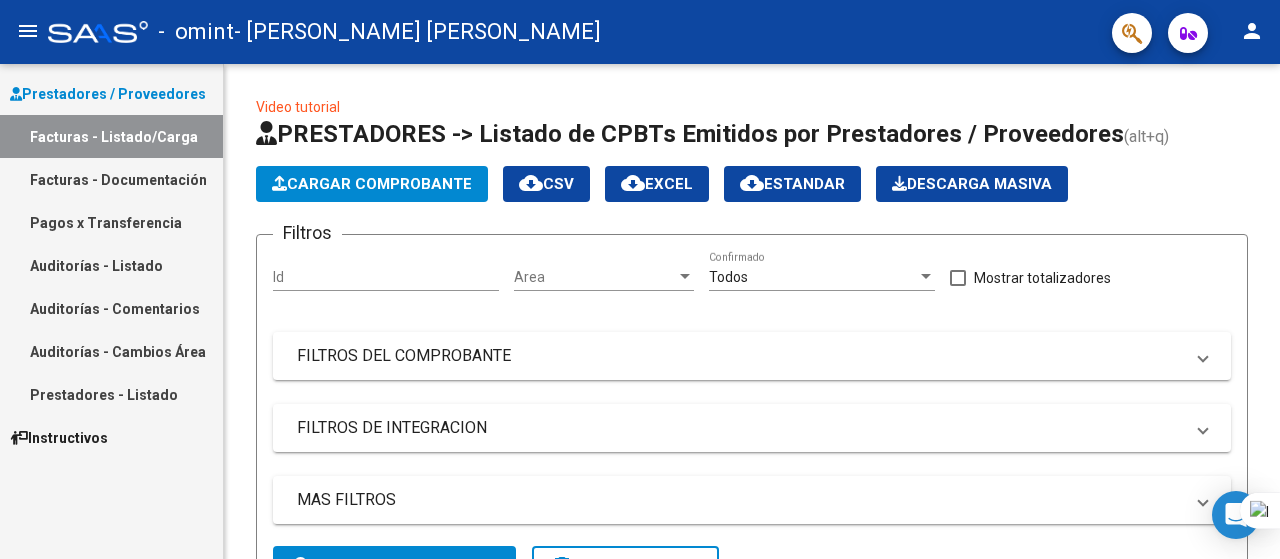 scroll, scrollTop: 718, scrollLeft: 0, axis: vertical 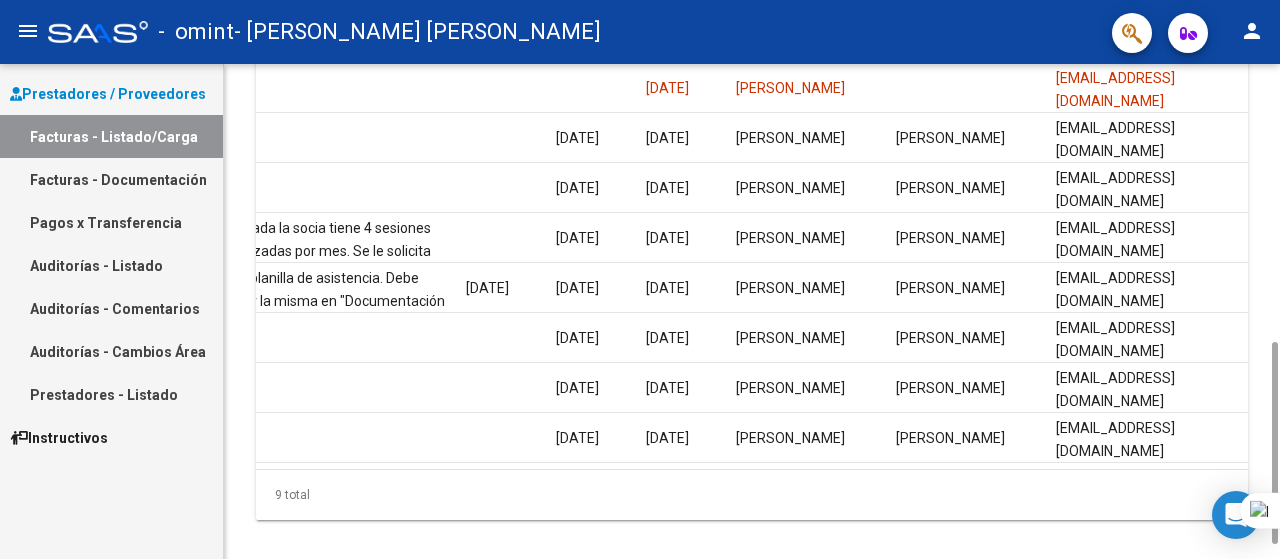 drag, startPoint x: 1272, startPoint y: 227, endPoint x: 1279, endPoint y: 375, distance: 148.16545 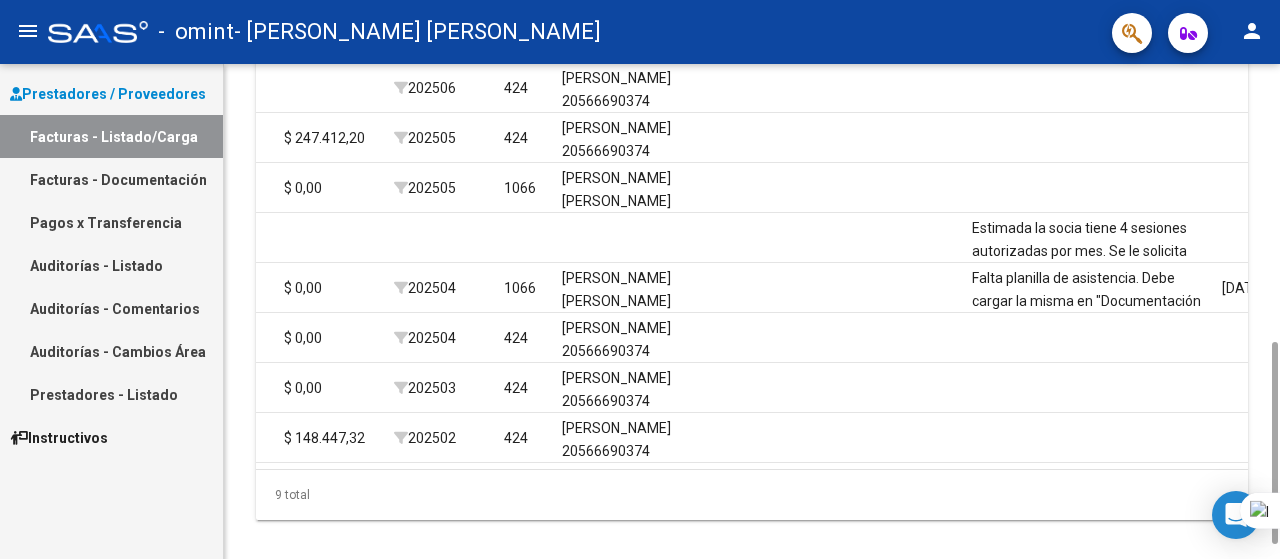 scroll, scrollTop: 0, scrollLeft: 2462, axis: horizontal 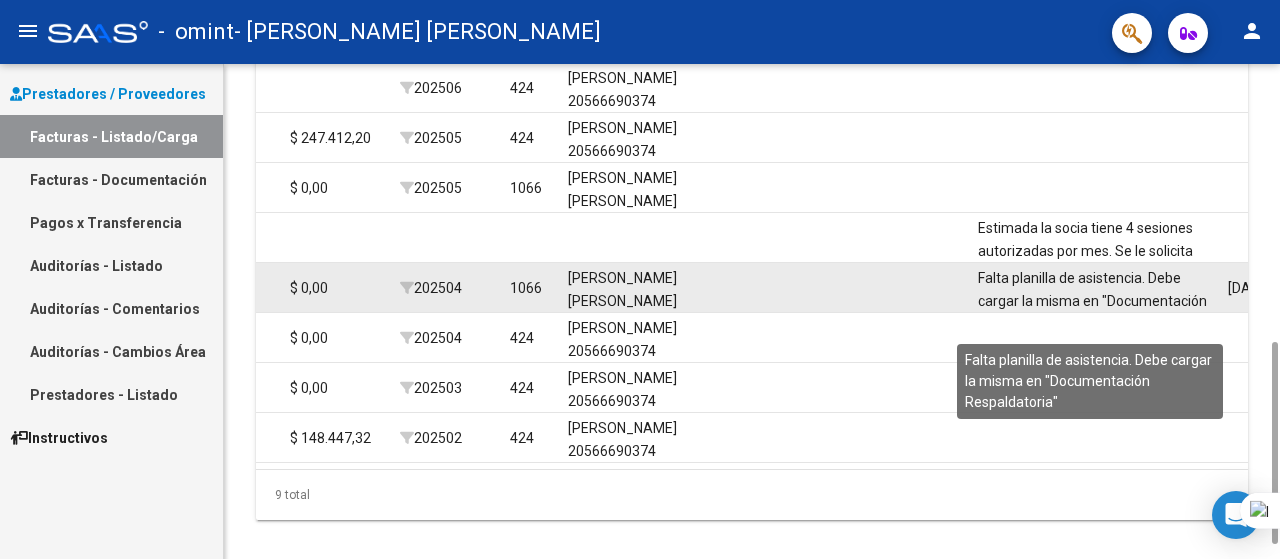 click on "Falta planilla de asistencia. Debe cargar la misma en "Documentación Respaldatoria"" 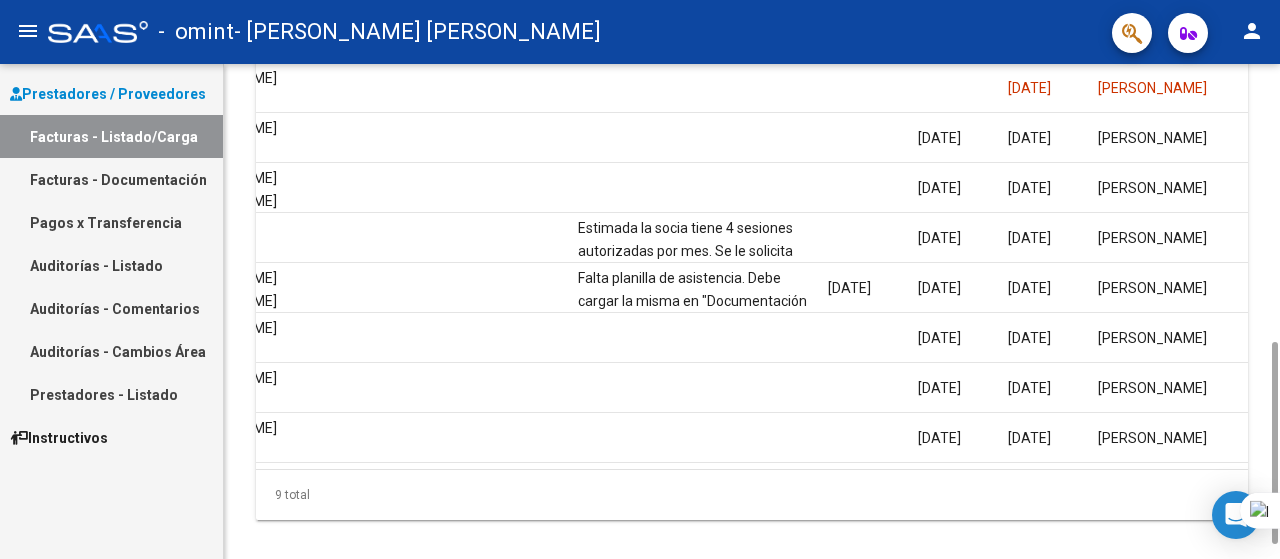 scroll, scrollTop: 0, scrollLeft: 2868, axis: horizontal 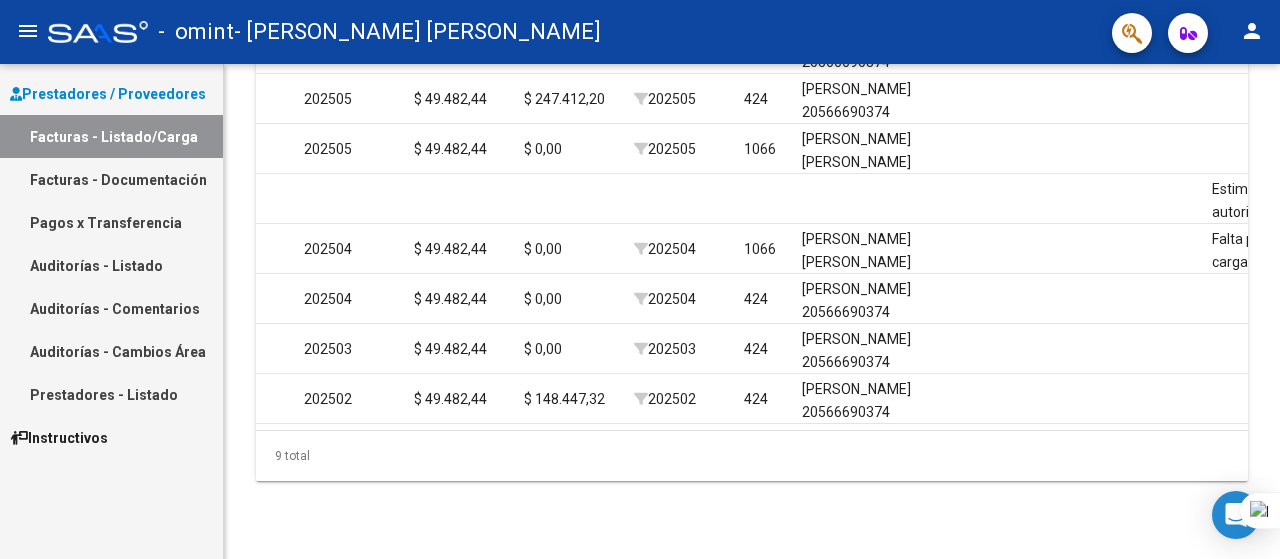 drag, startPoint x: 1279, startPoint y: 412, endPoint x: 1279, endPoint y: 381, distance: 31 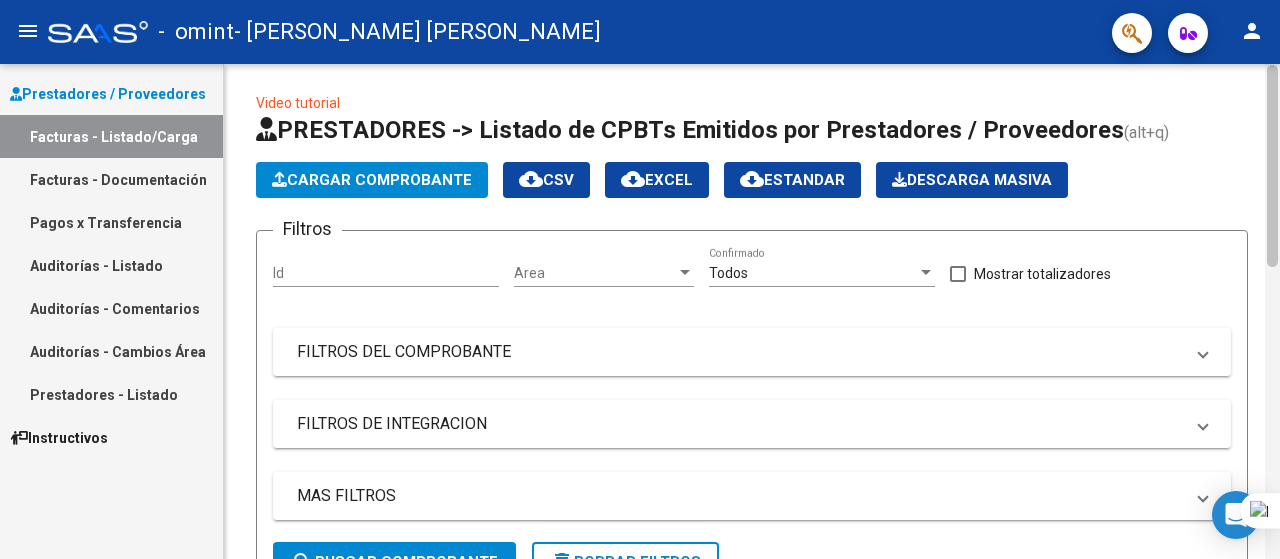 scroll, scrollTop: 0, scrollLeft: 0, axis: both 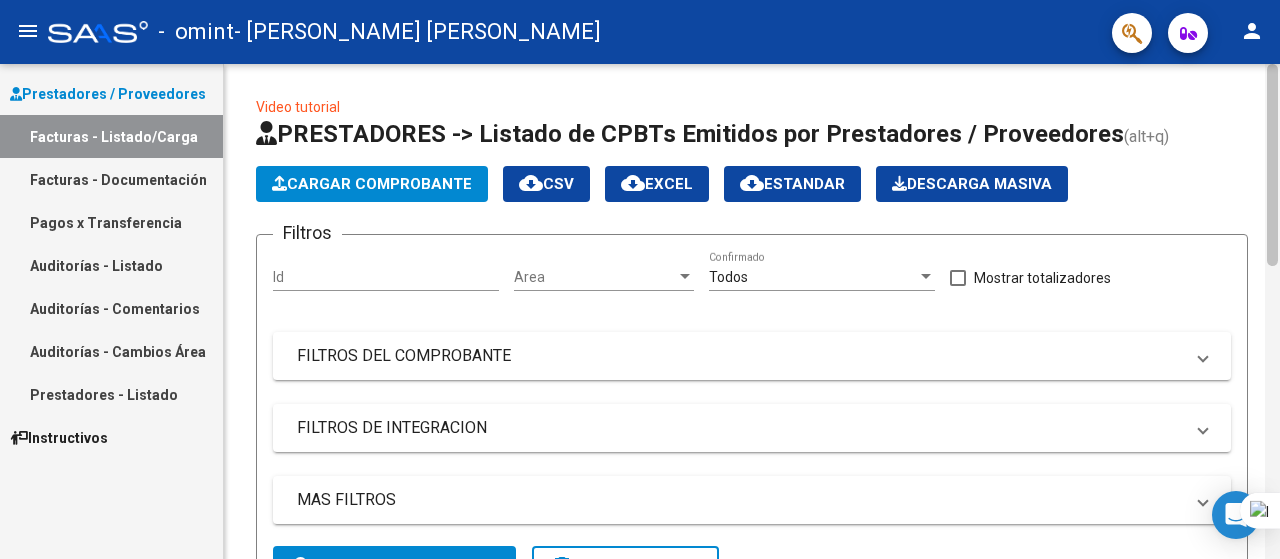 drag, startPoint x: 1277, startPoint y: 393, endPoint x: 1273, endPoint y: 67, distance: 326.02454 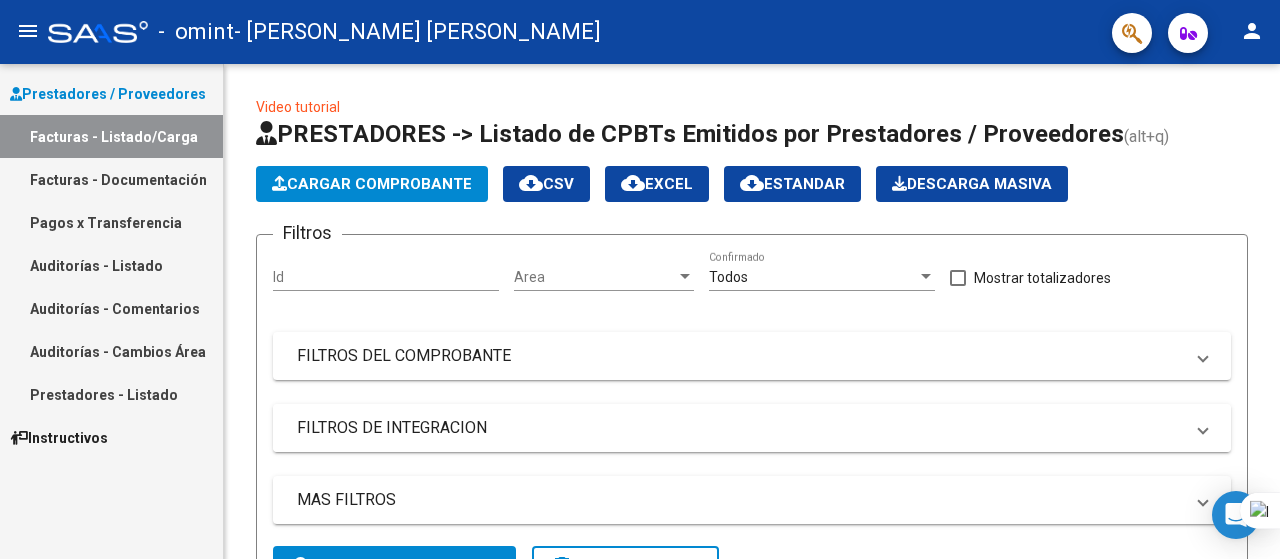 scroll, scrollTop: 400, scrollLeft: 0, axis: vertical 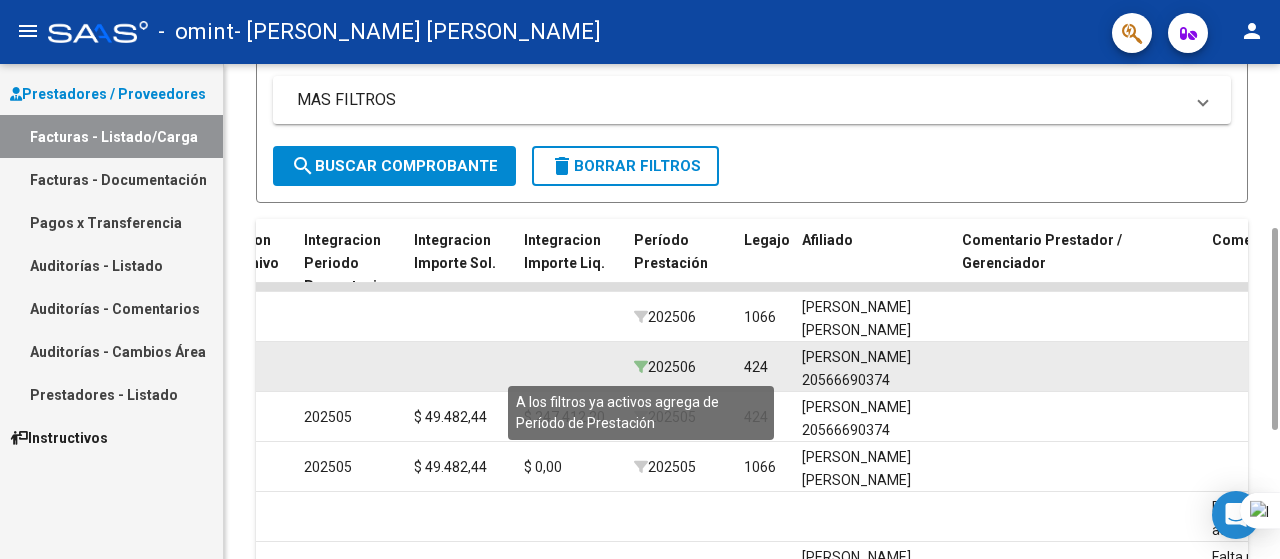click 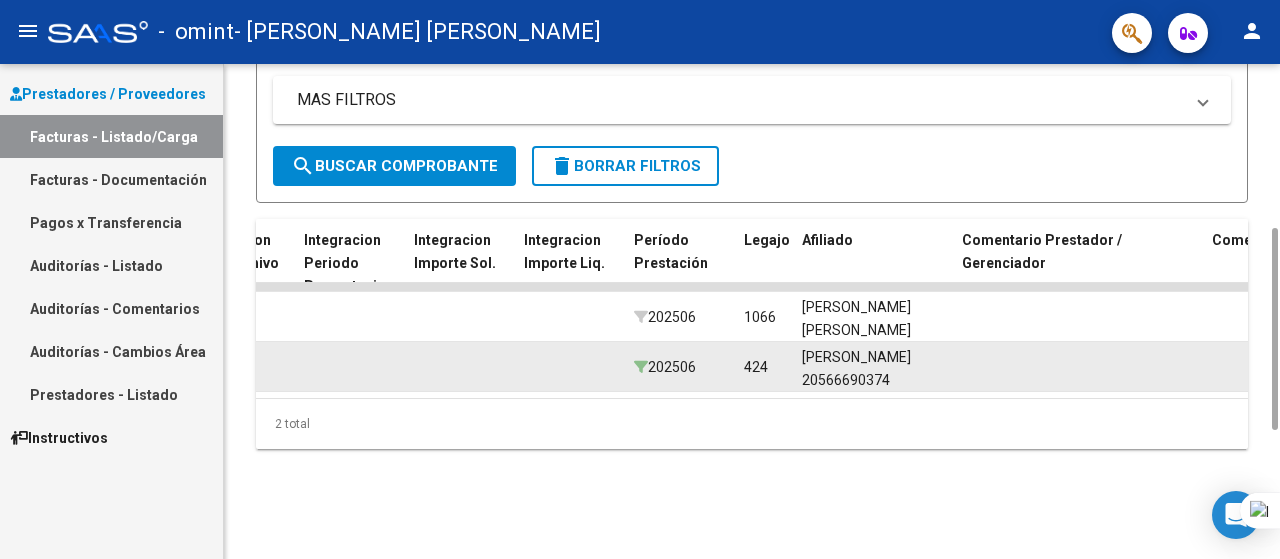 click 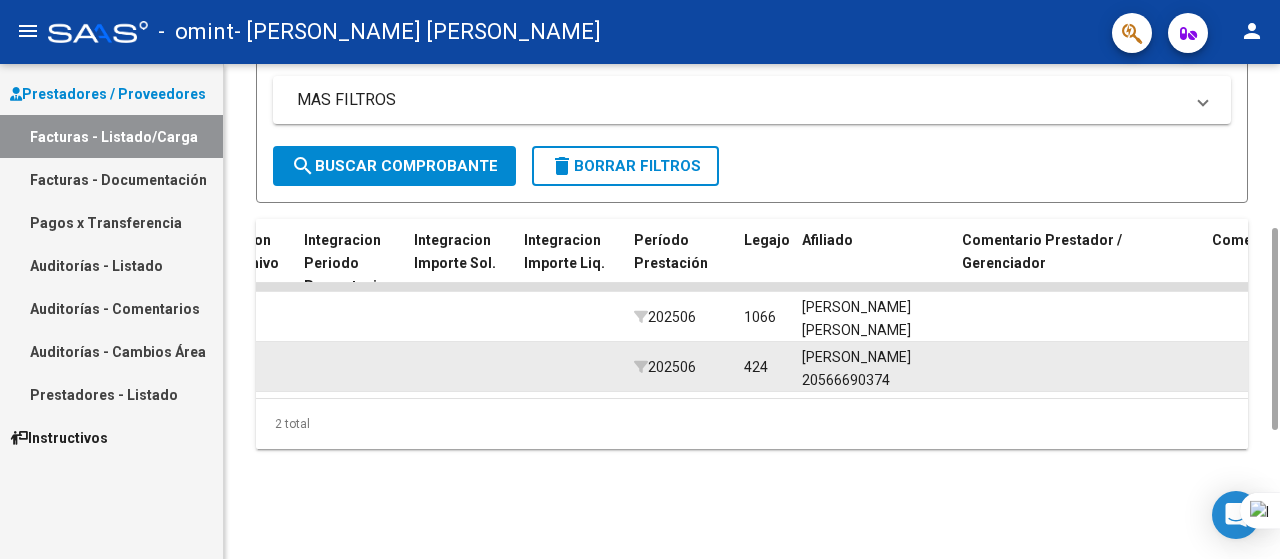 click 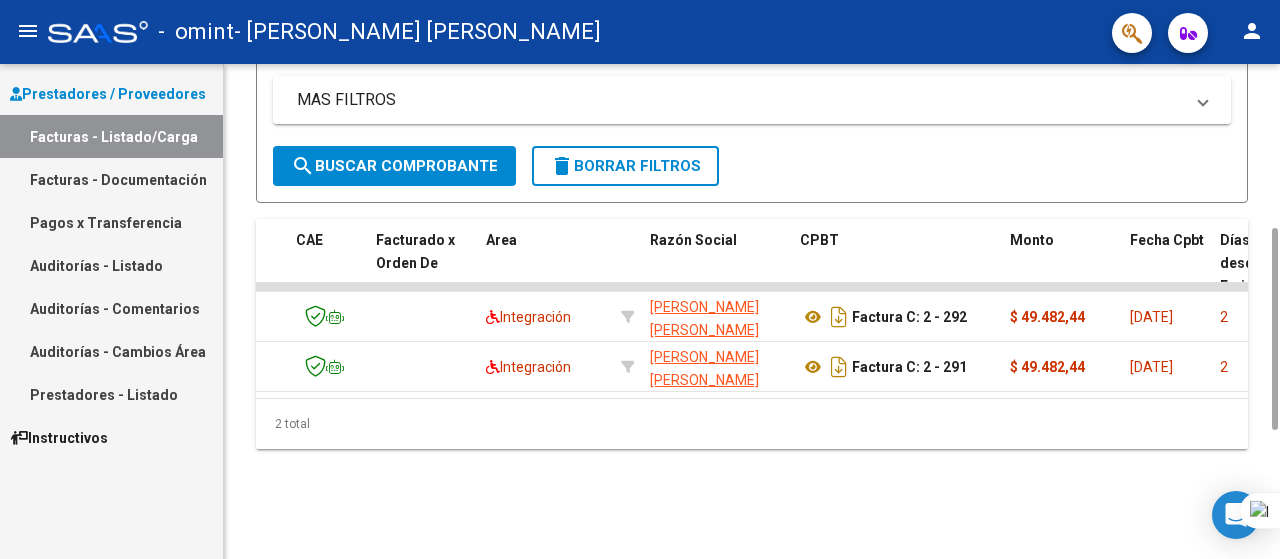 scroll, scrollTop: 0, scrollLeft: 0, axis: both 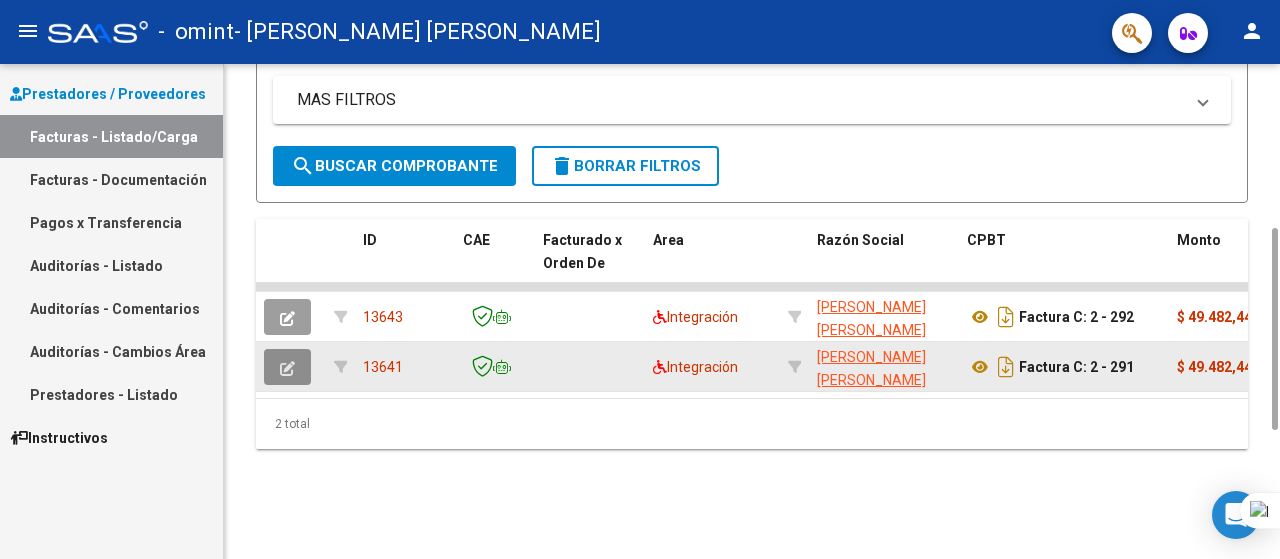 click 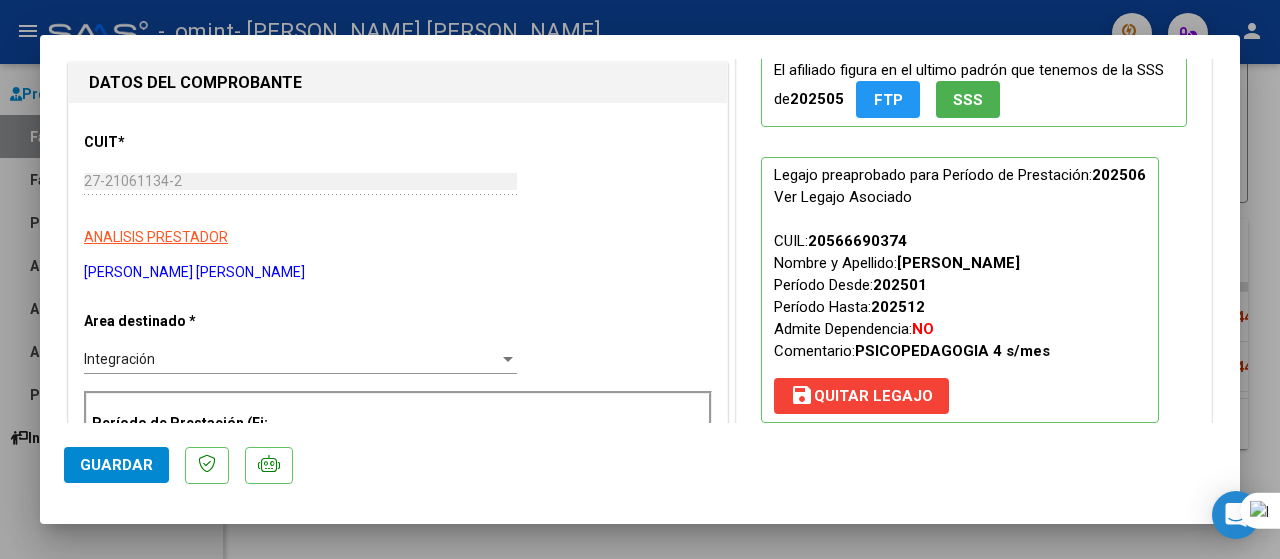 scroll, scrollTop: 200, scrollLeft: 0, axis: vertical 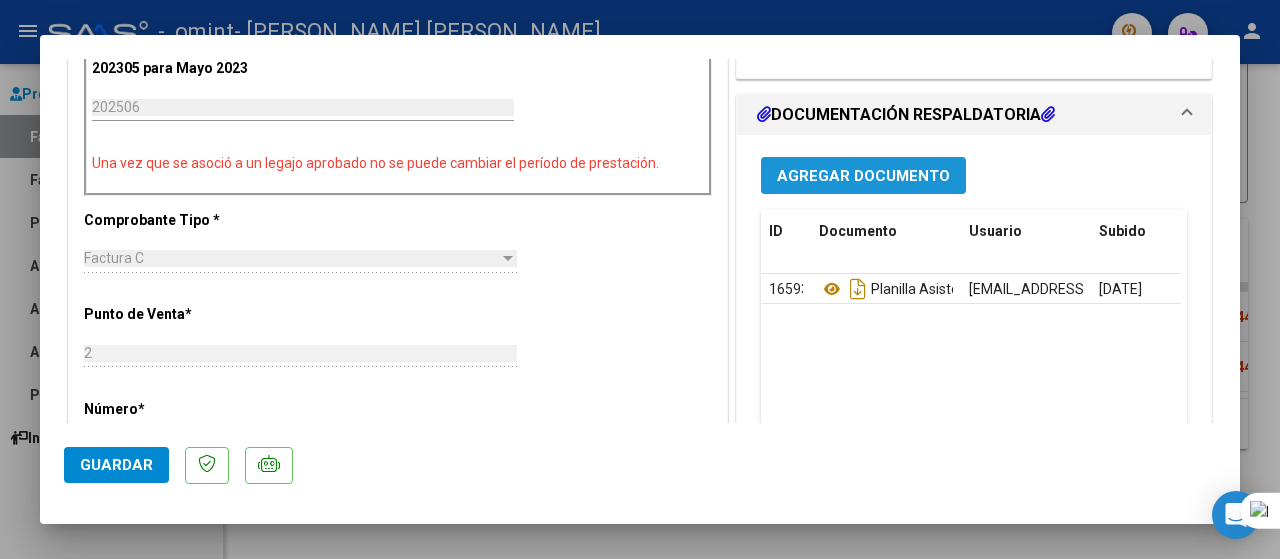 click on "Agregar Documento" at bounding box center (863, 176) 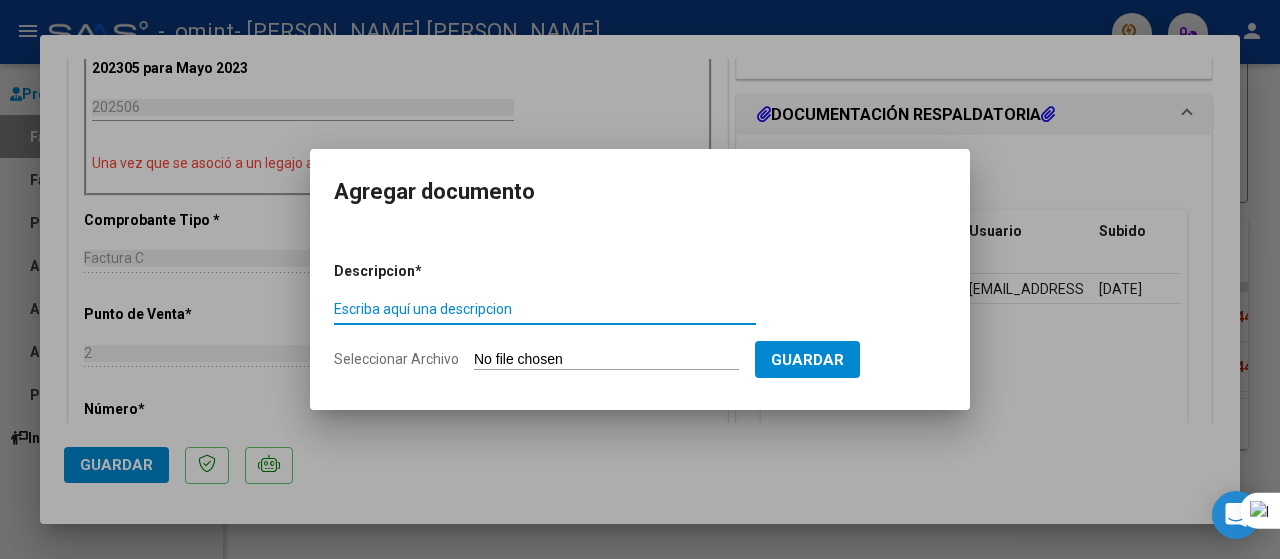 click on "Escriba aquí una descripcion" at bounding box center (545, 309) 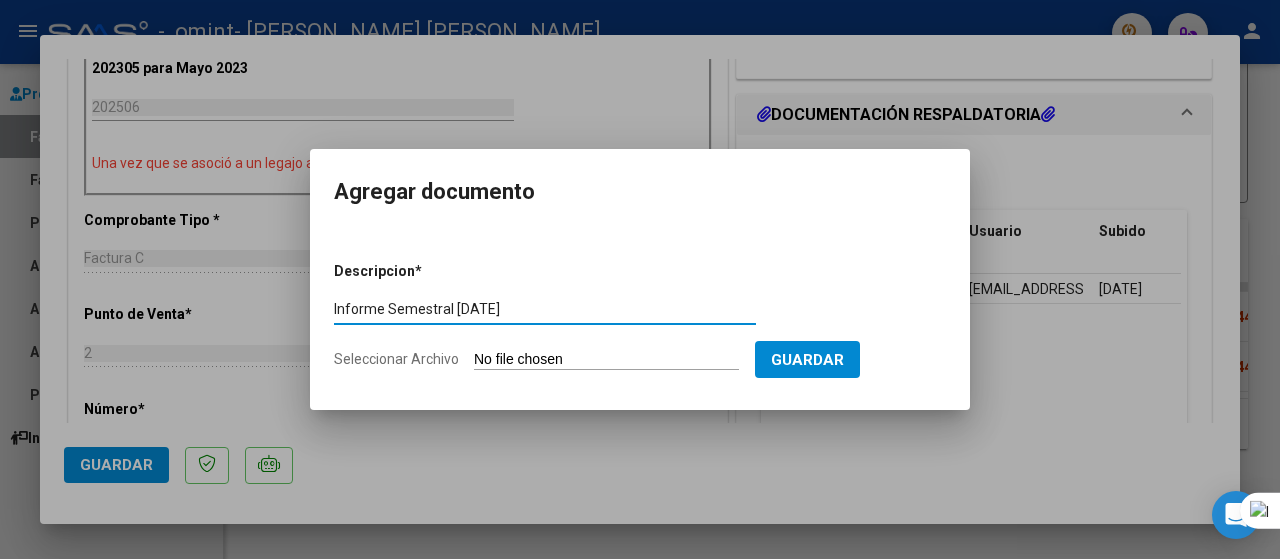 type on "Informe Semestral [DATE]" 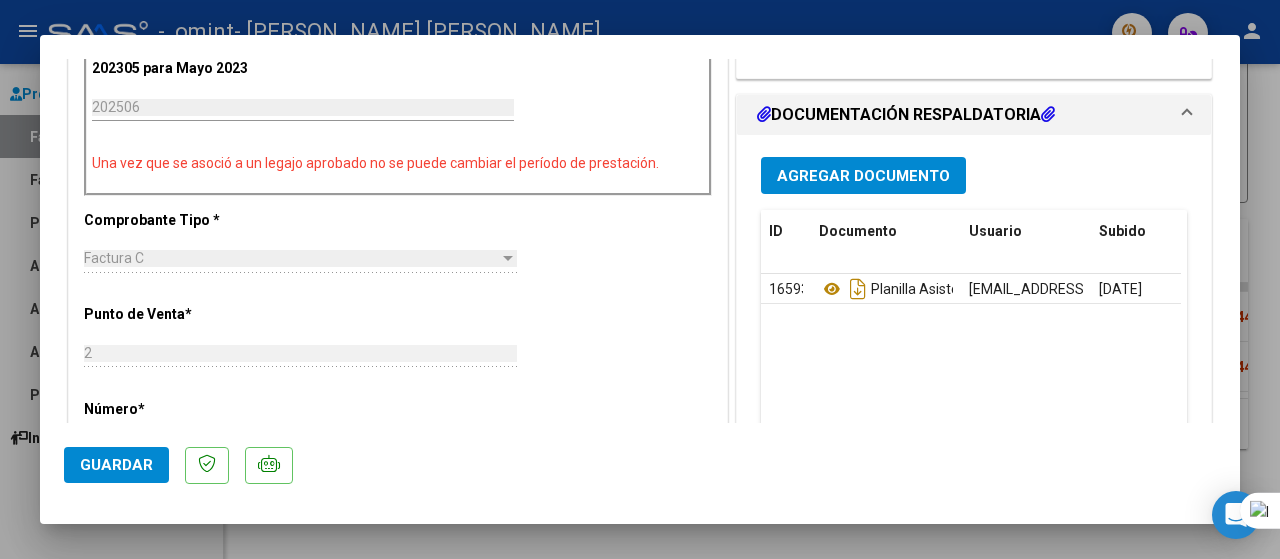 click at bounding box center [640, 279] 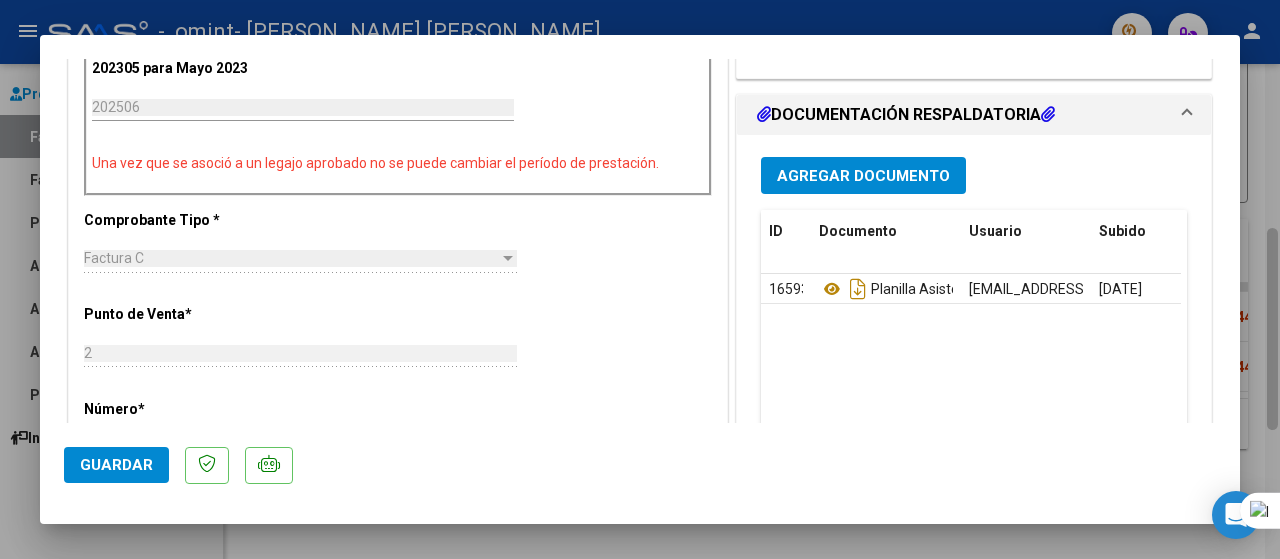 type 